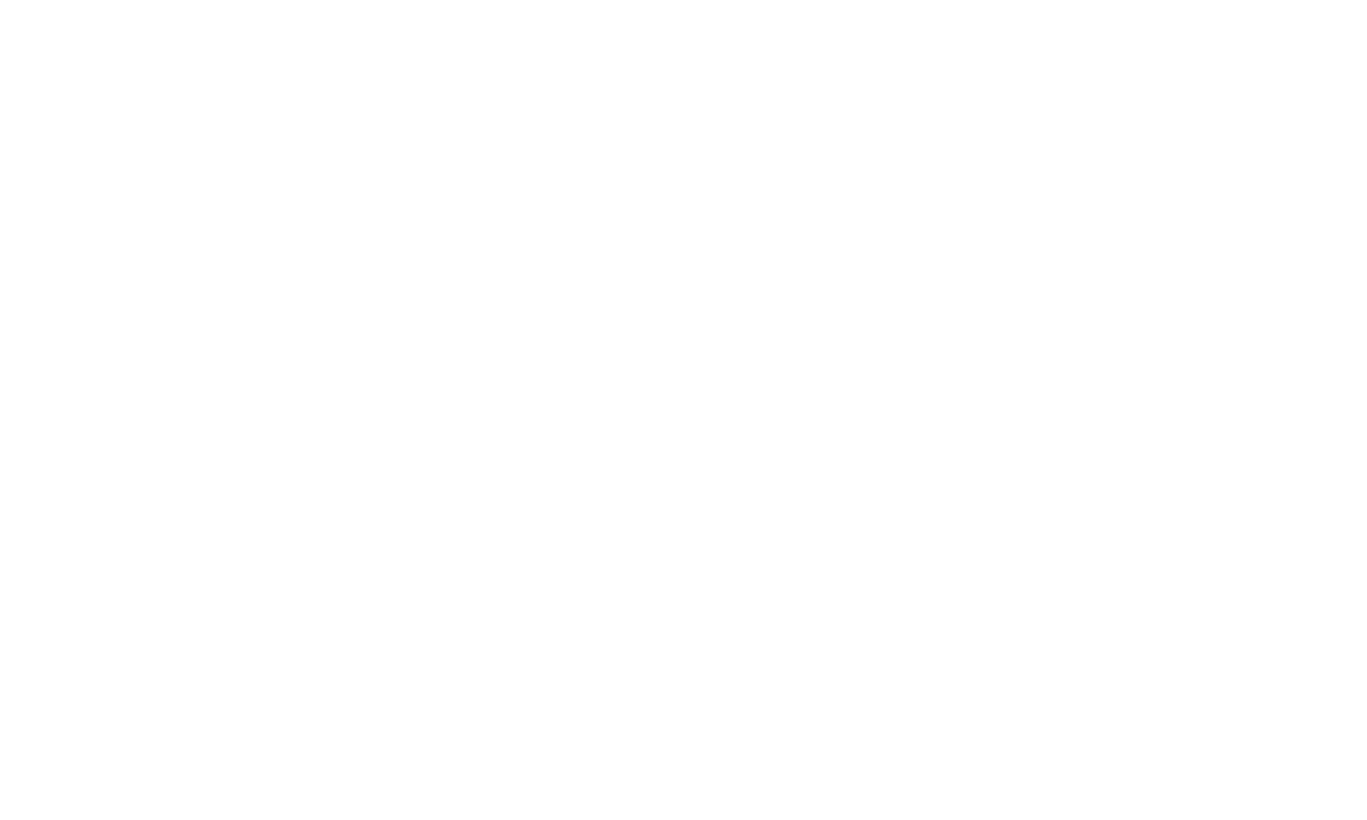 scroll, scrollTop: 0, scrollLeft: 0, axis: both 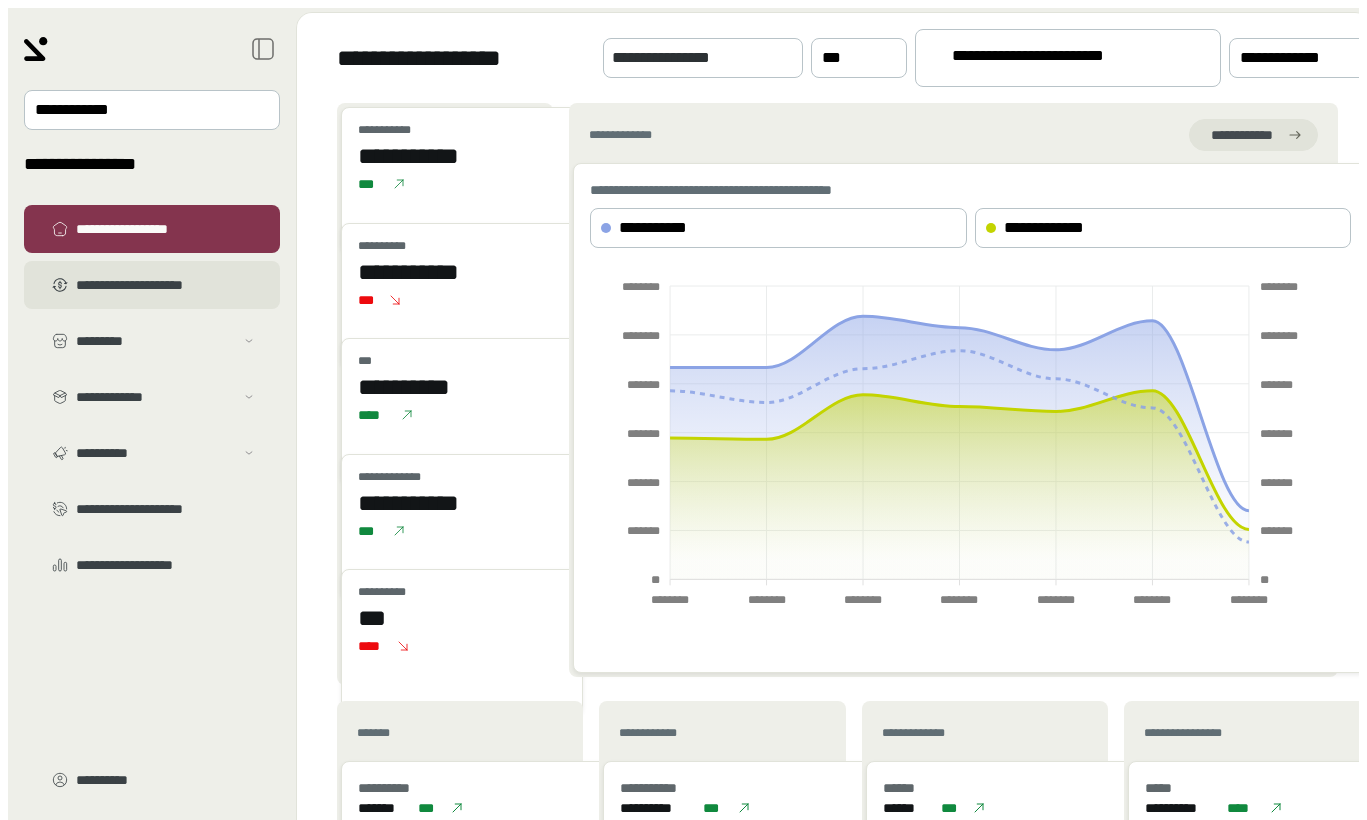 click on "**********" at bounding box center [166, 285] 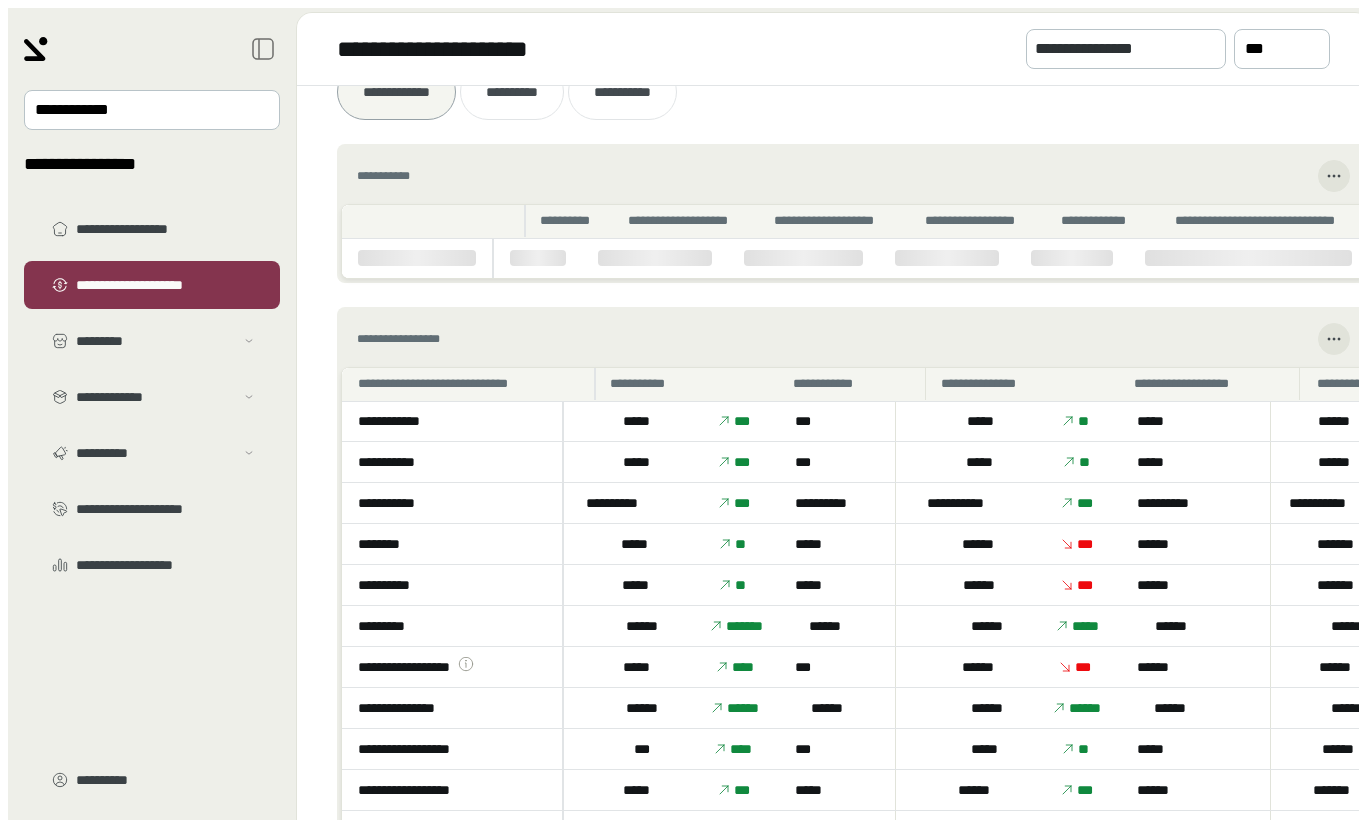 scroll, scrollTop: 28, scrollLeft: 0, axis: vertical 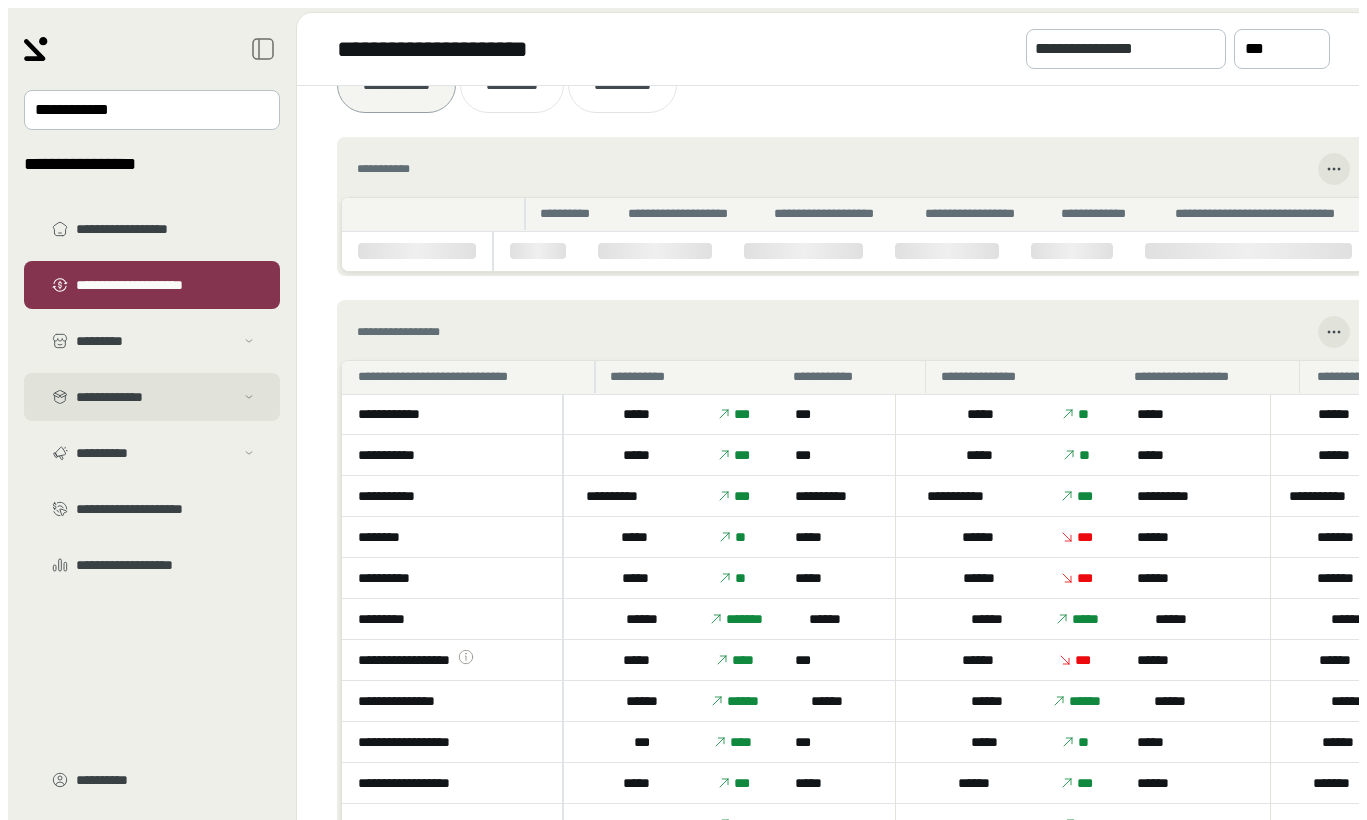 click on "**********" at bounding box center (155, 341) 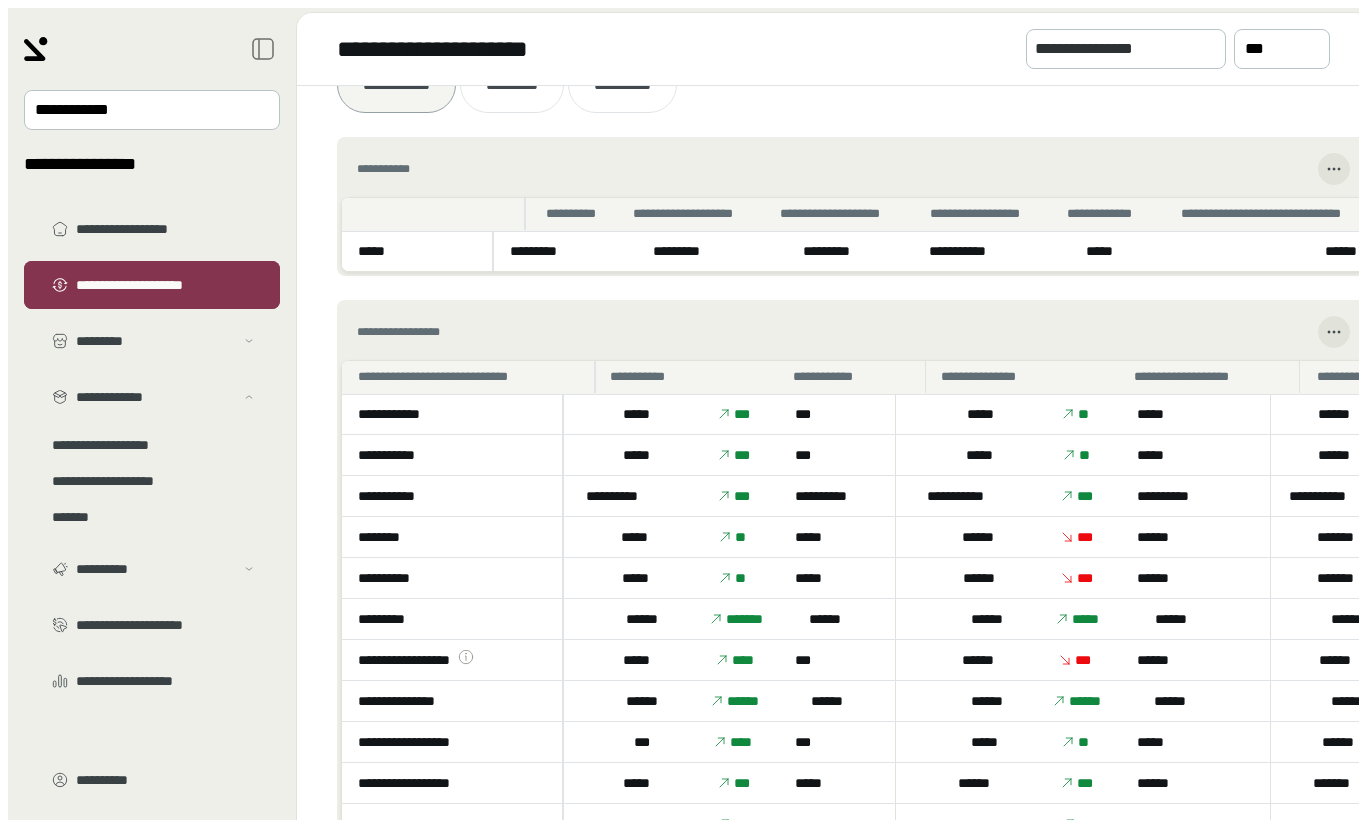 click on "**********" at bounding box center (166, 285) 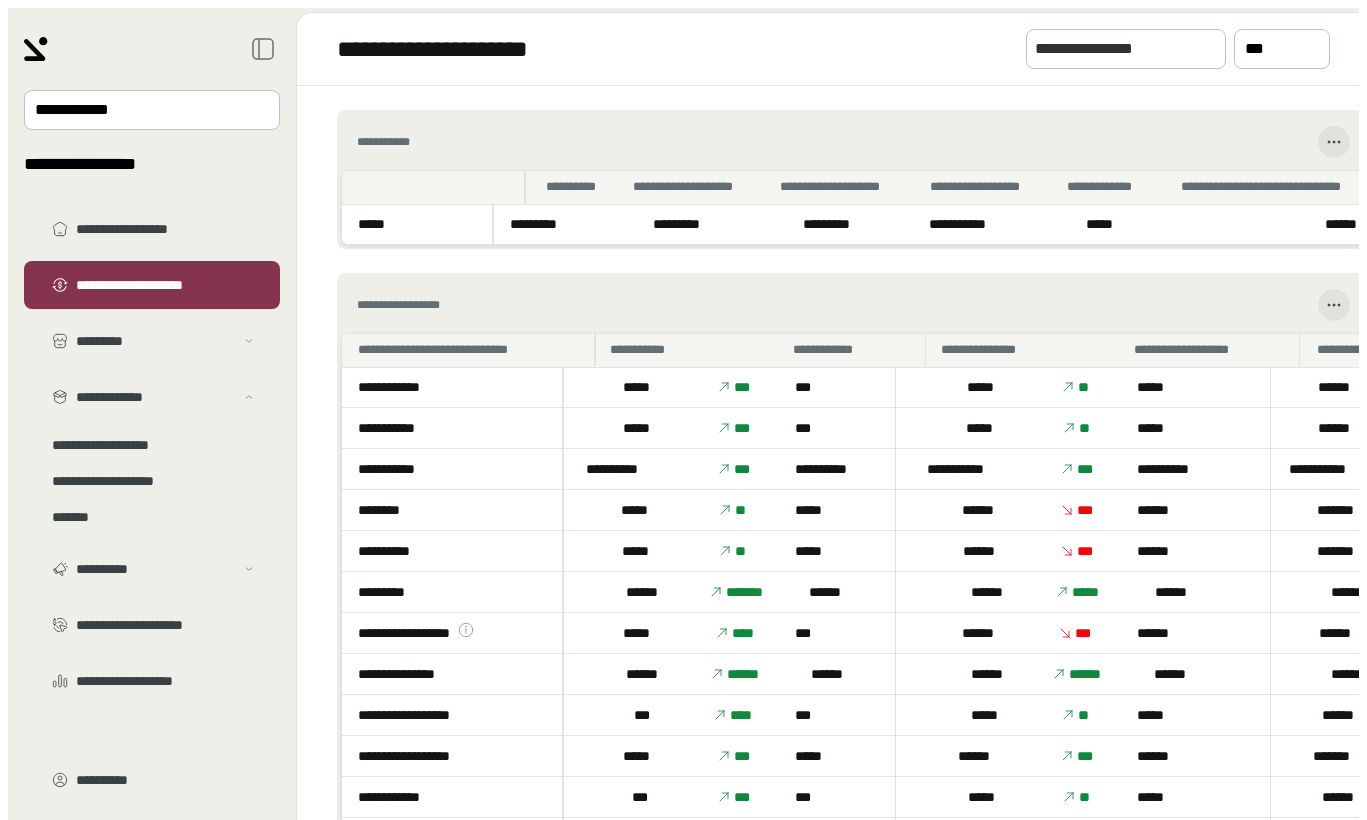 scroll, scrollTop: 0, scrollLeft: 0, axis: both 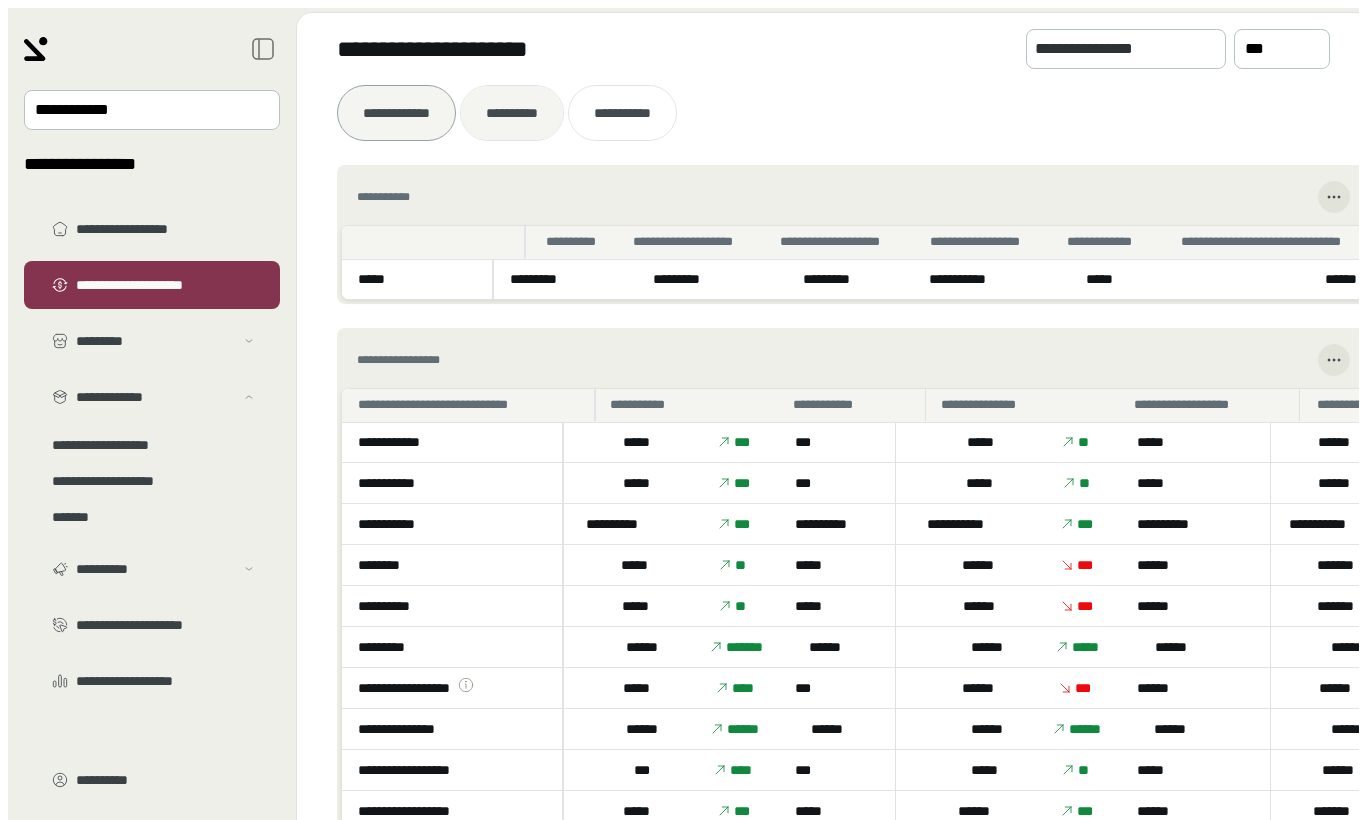 click at bounding box center (512, 113) 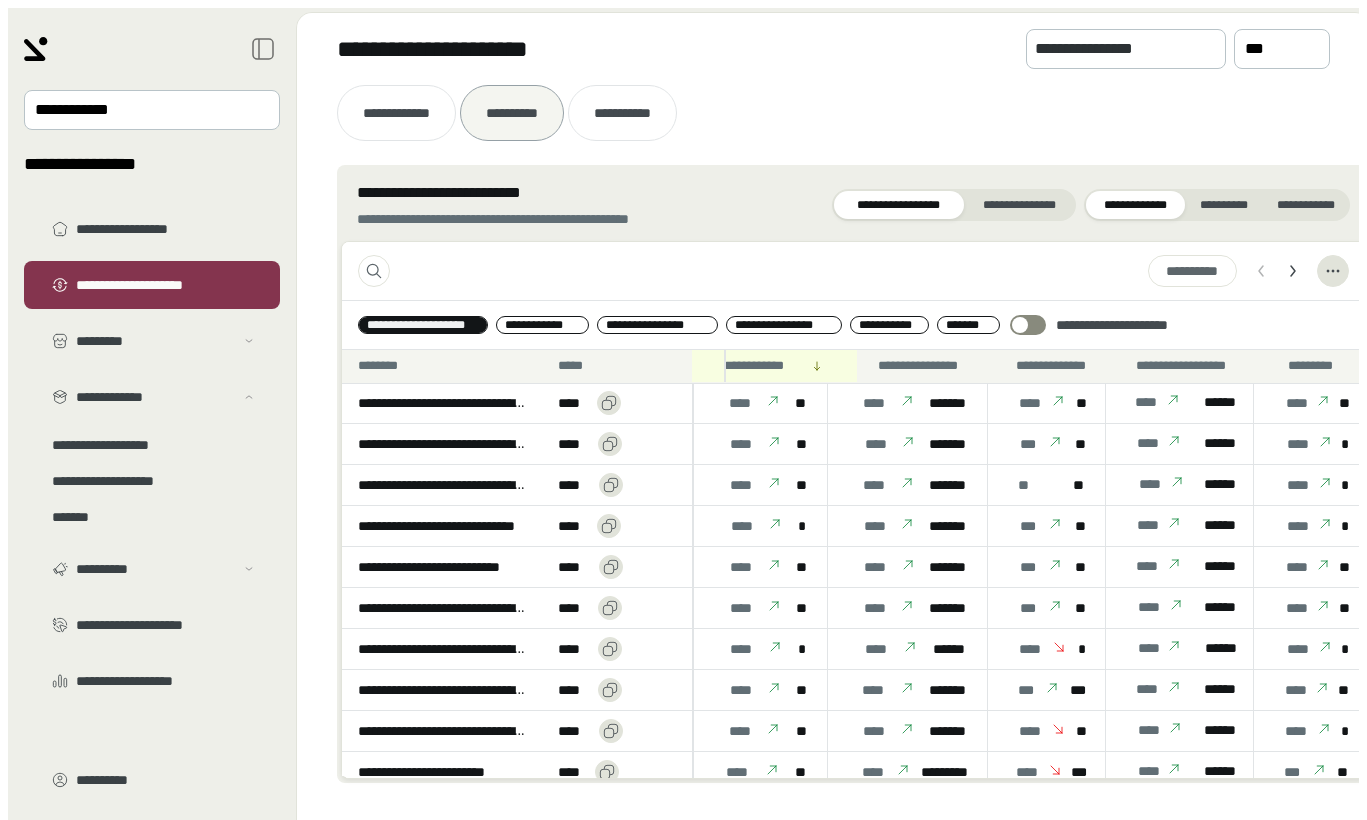 click on "**********" at bounding box center (760, 366) 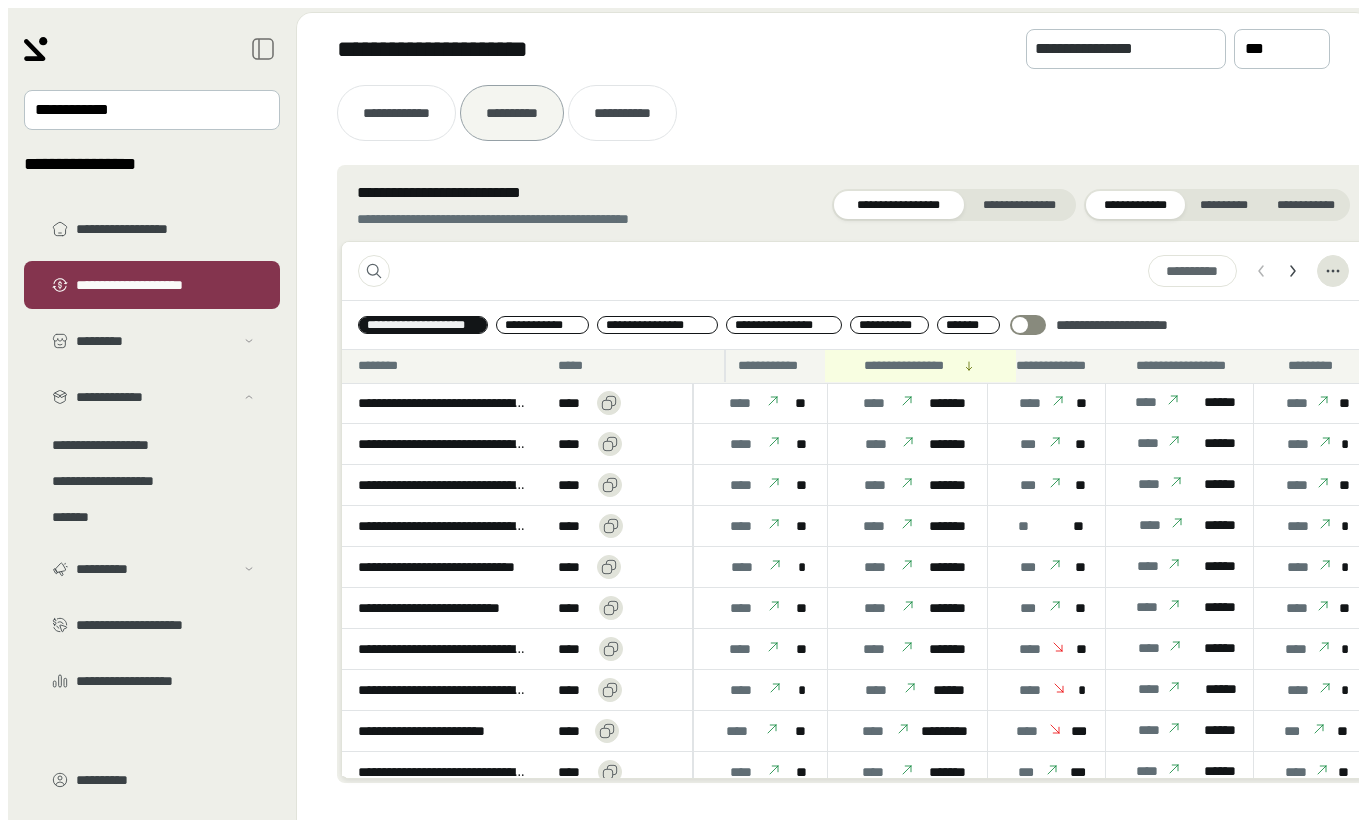 click on "**********" at bounding box center [774, 366] 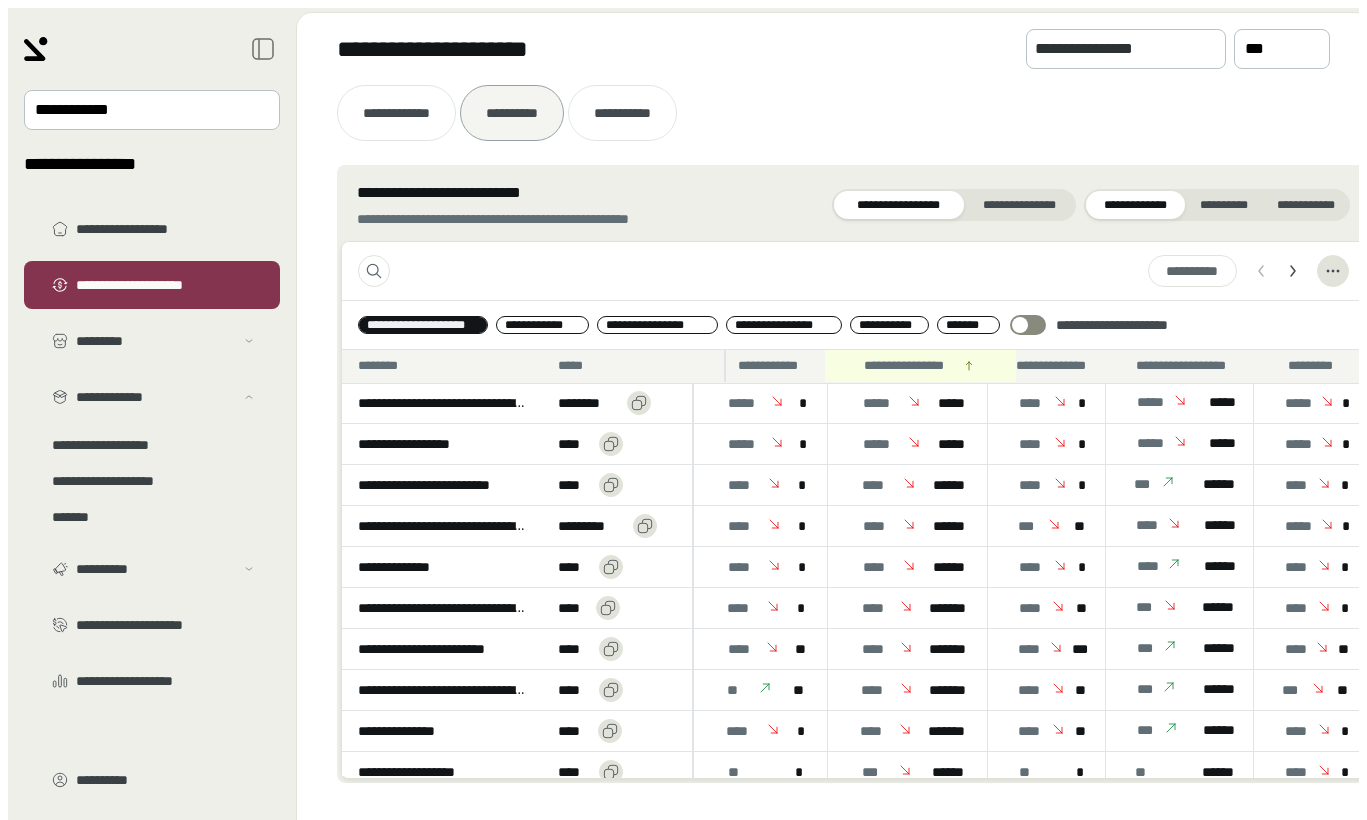 click on "**********" at bounding box center [774, 366] 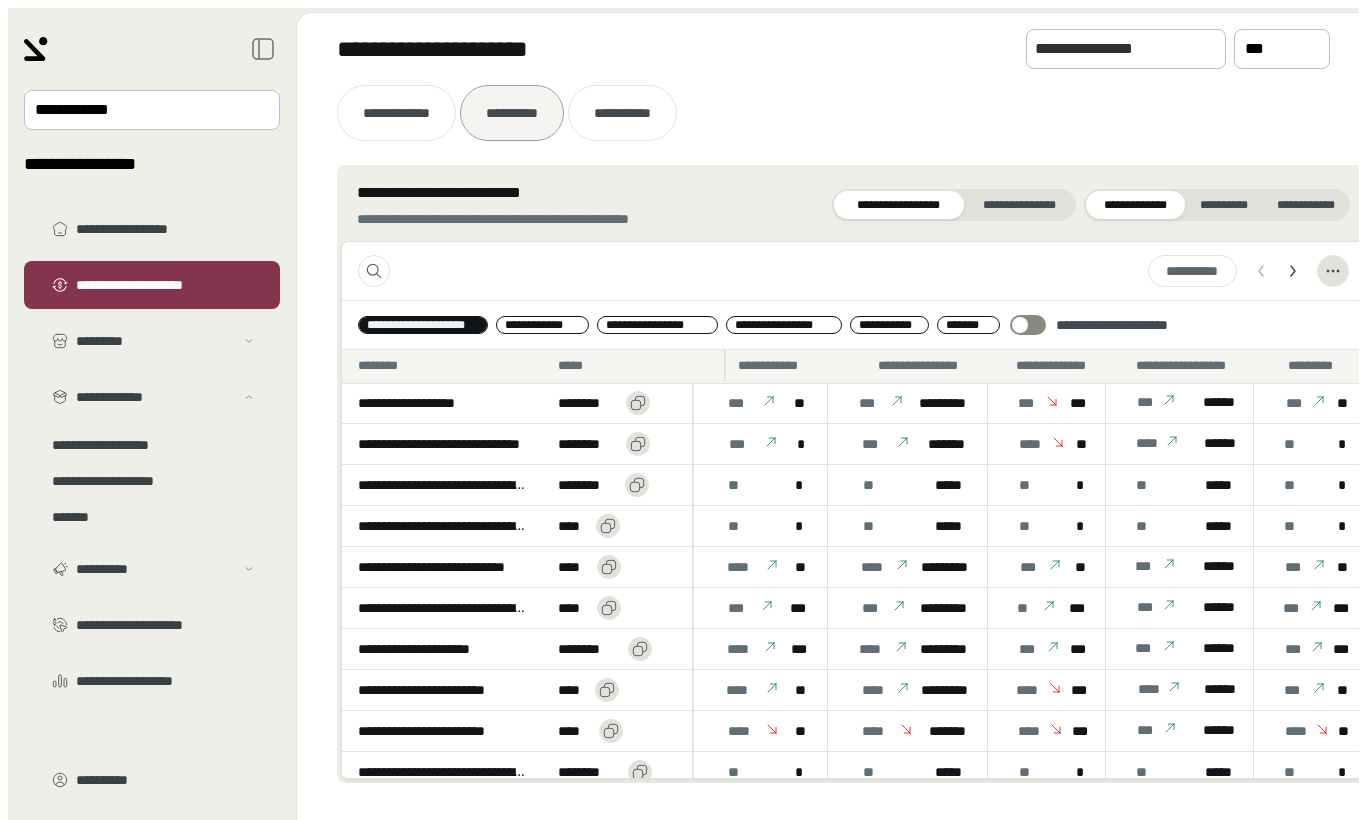 click on "**********" at bounding box center [774, 366] 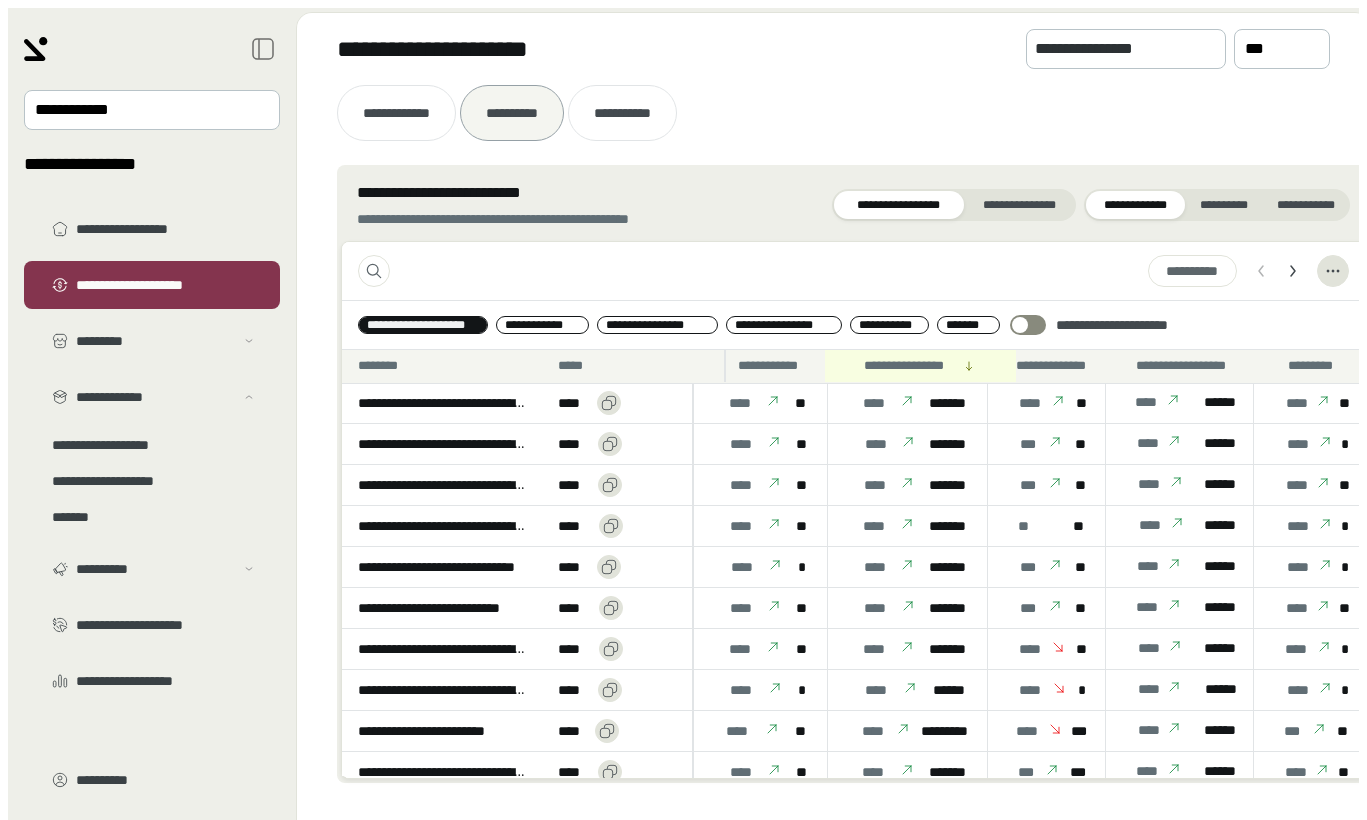 click on "**********" at bounding box center [774, 366] 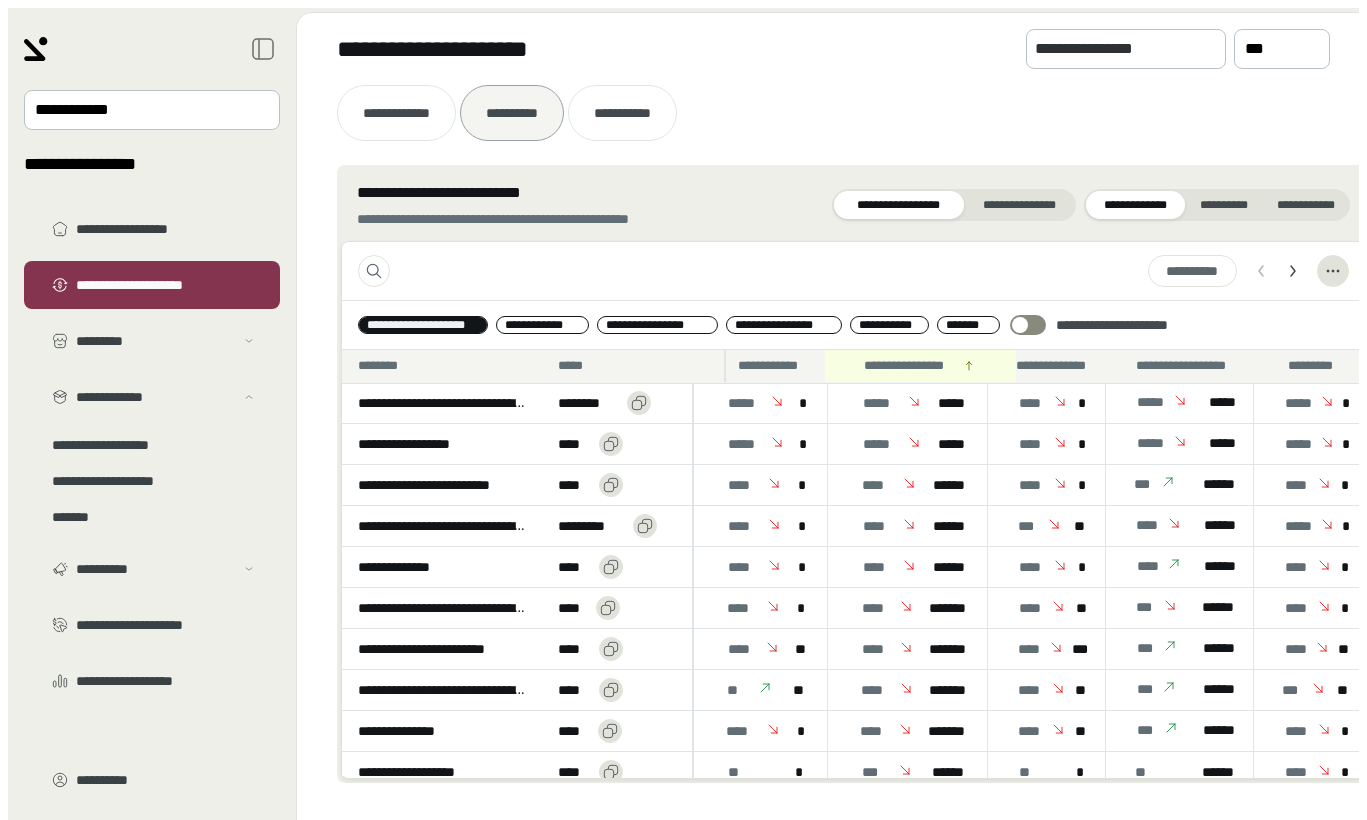 click on "**********" at bounding box center (774, 366) 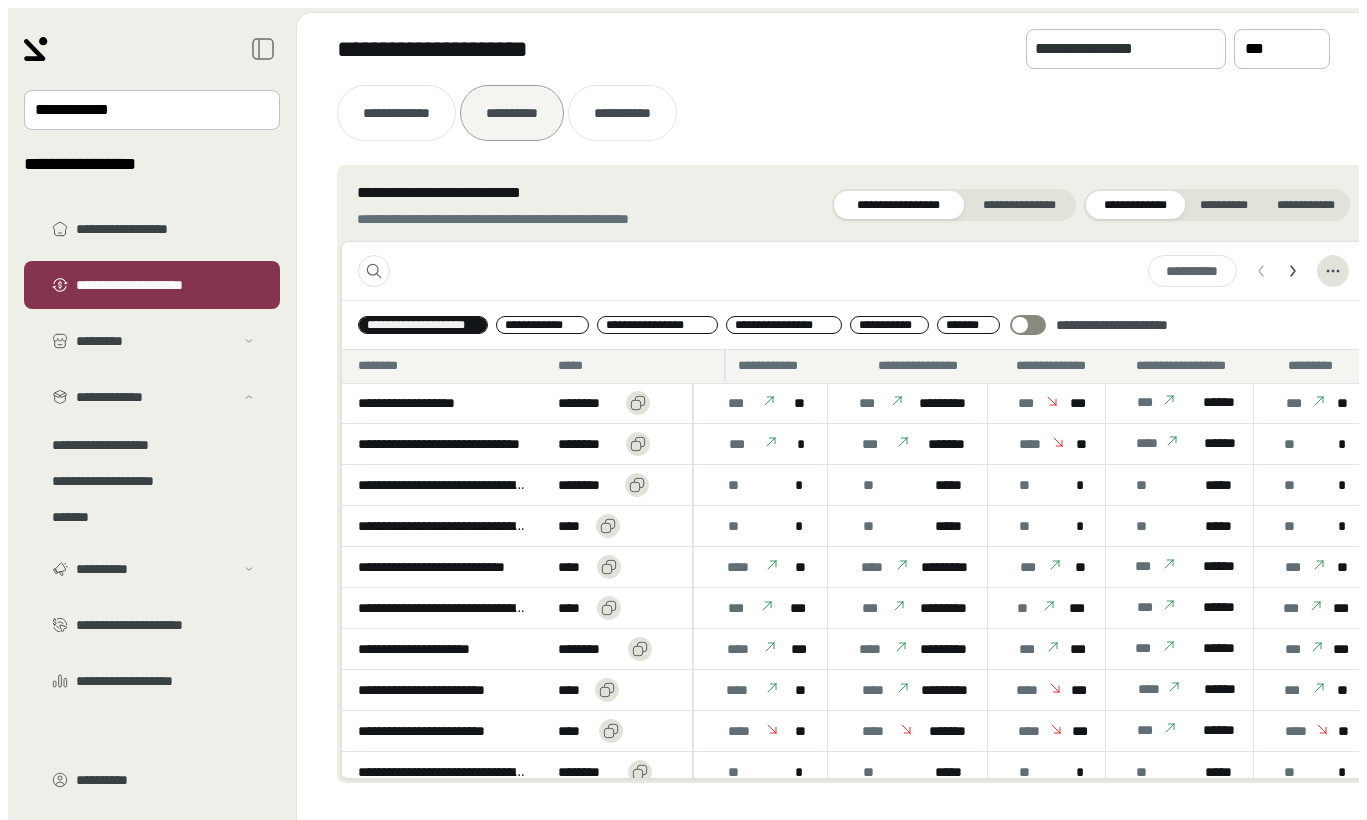 click on "**********" at bounding box center (774, 366) 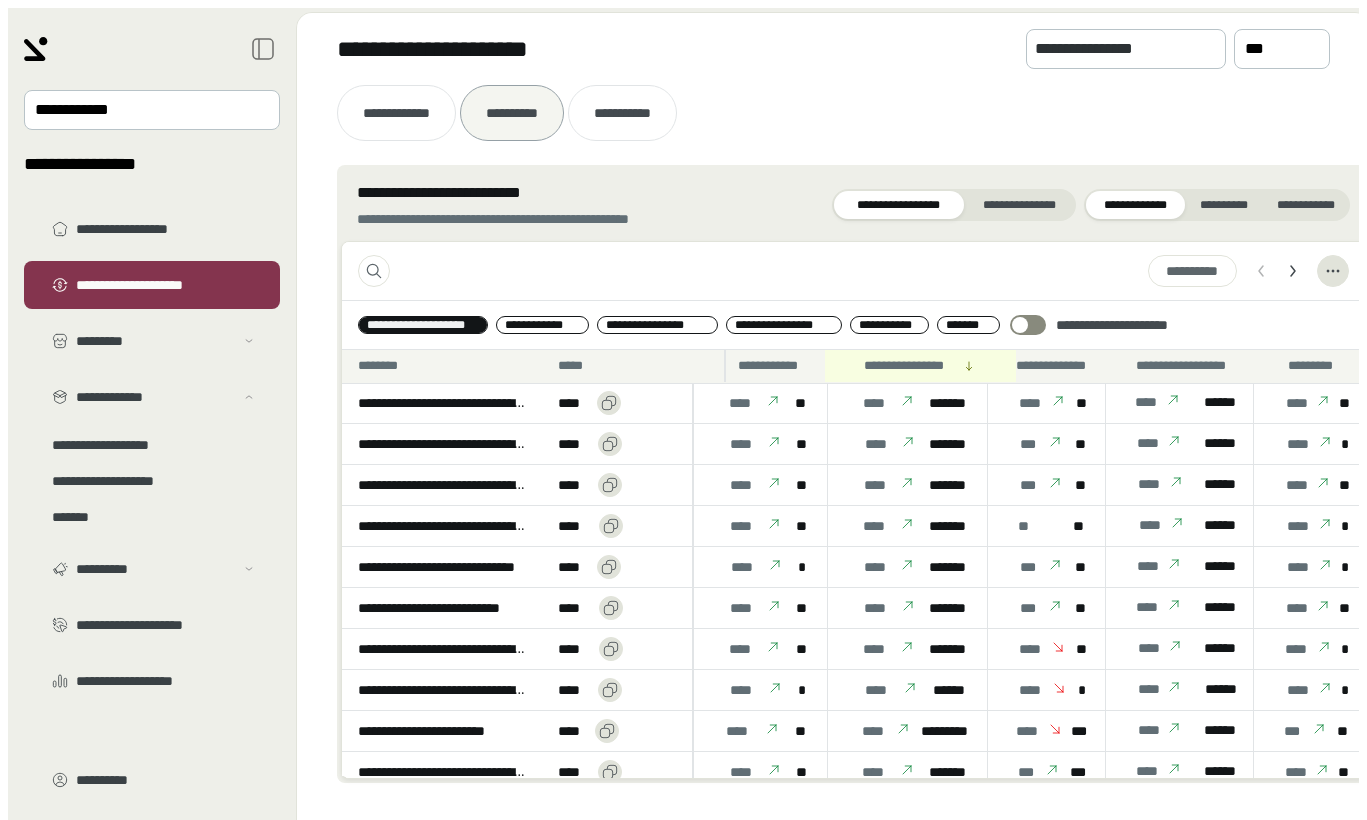click on "**********" at bounding box center (774, 366) 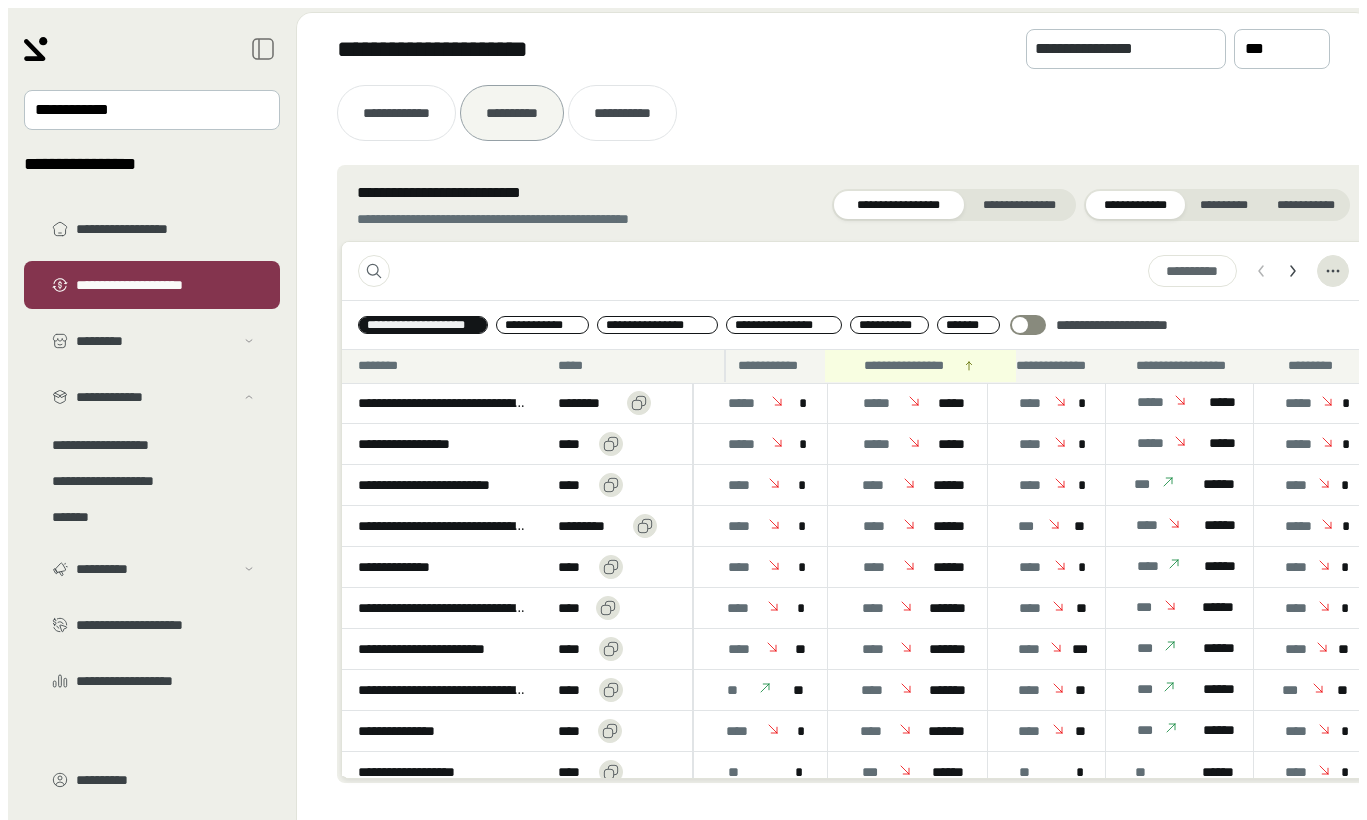 click on "**********" at bounding box center [774, 366] 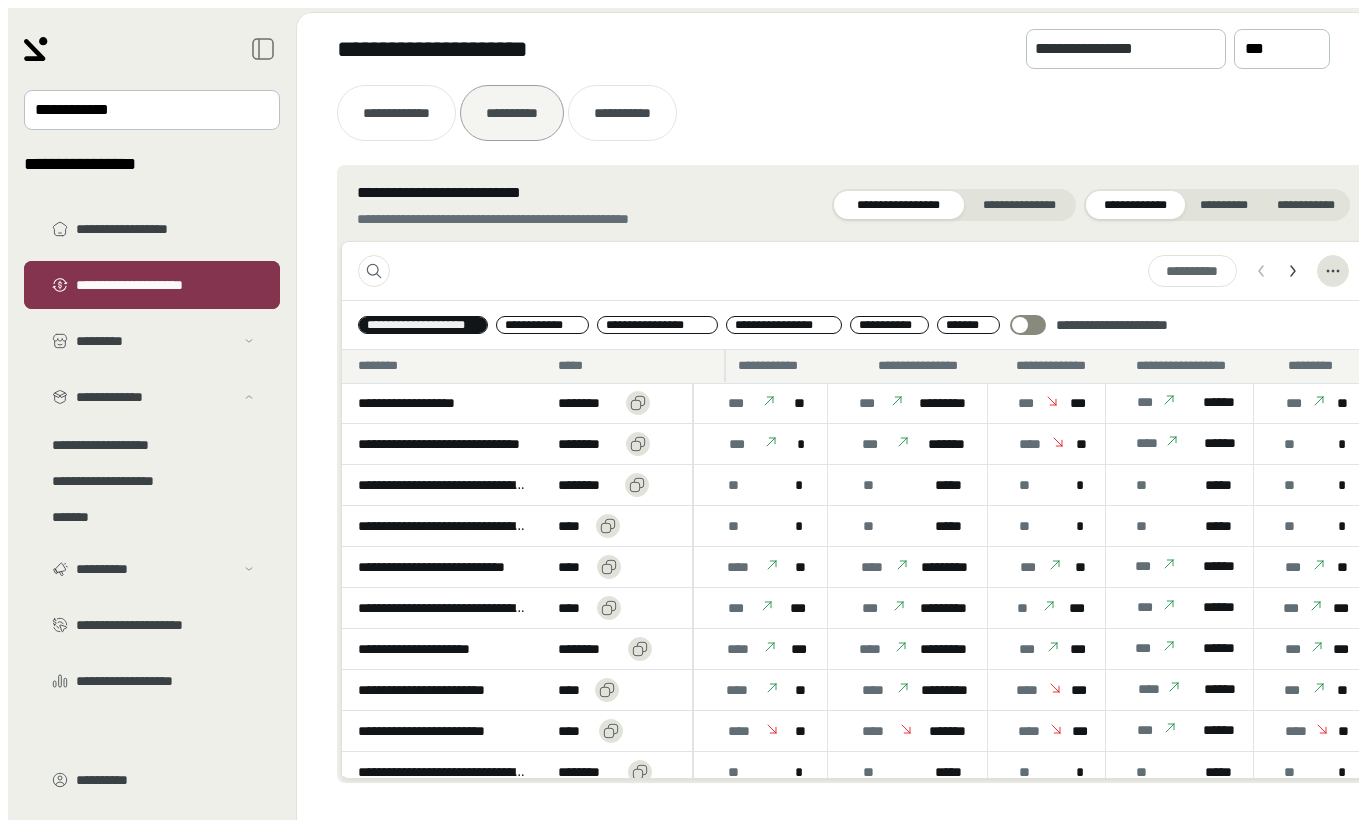 click on "**********" at bounding box center (166, 285) 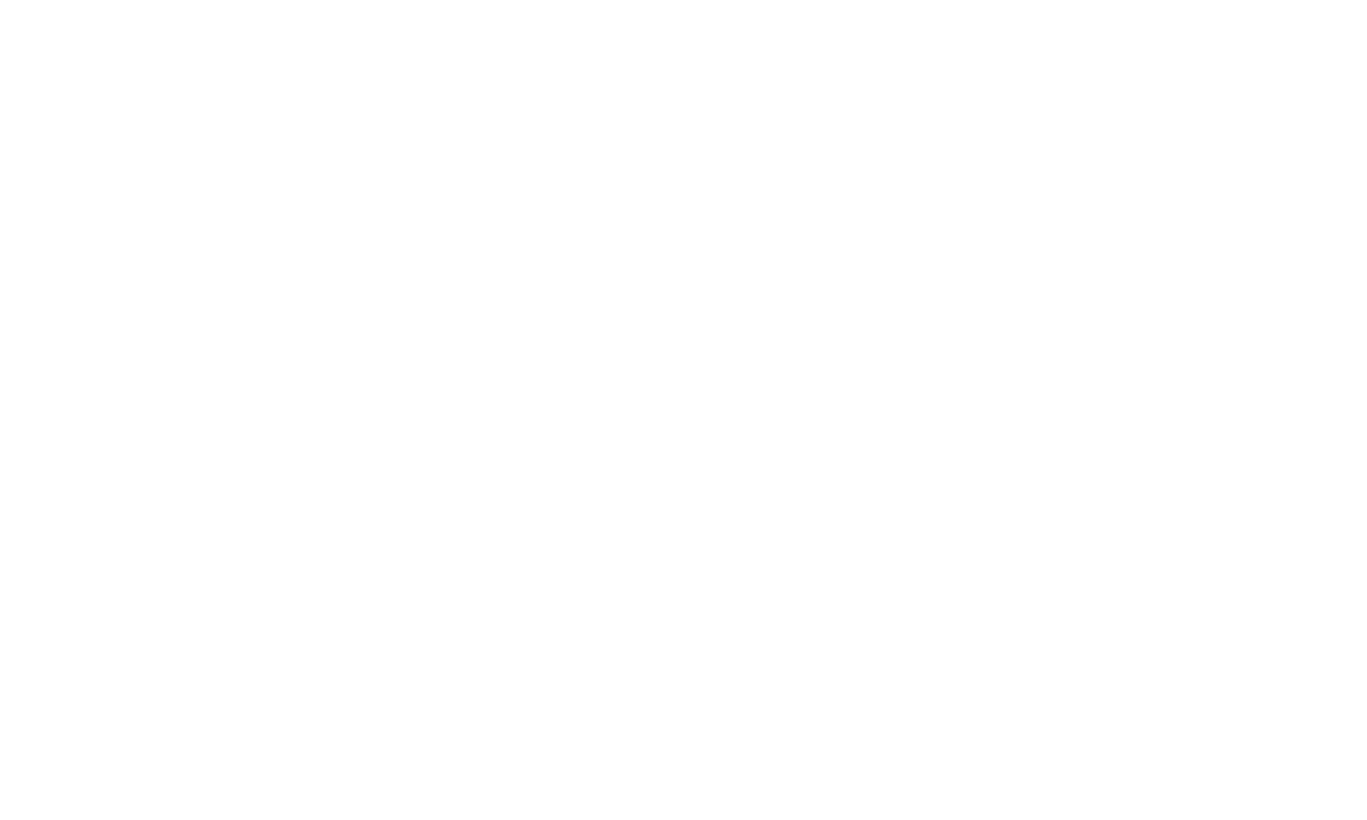 scroll, scrollTop: 0, scrollLeft: 0, axis: both 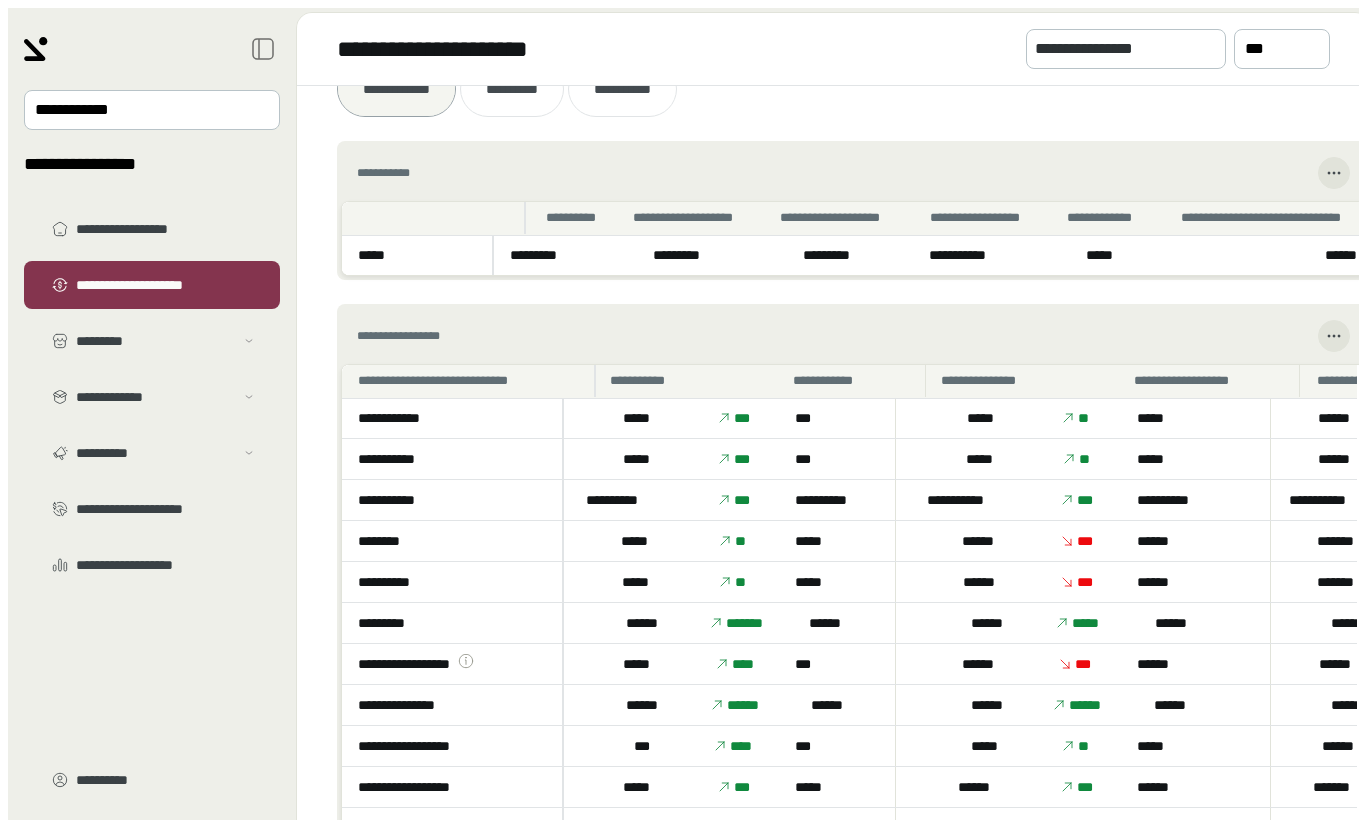 click on "**********" at bounding box center (396, 89) 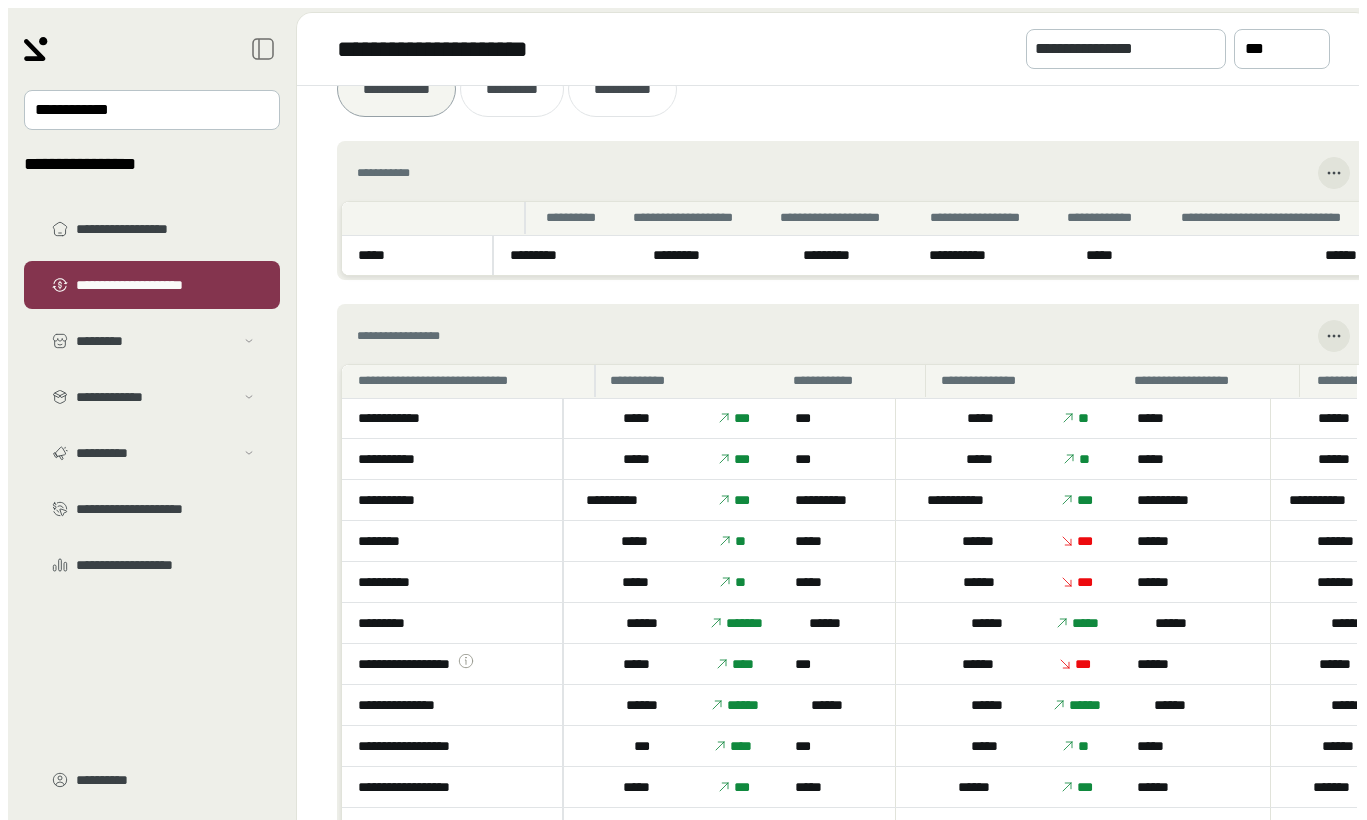 scroll, scrollTop: 0, scrollLeft: 0, axis: both 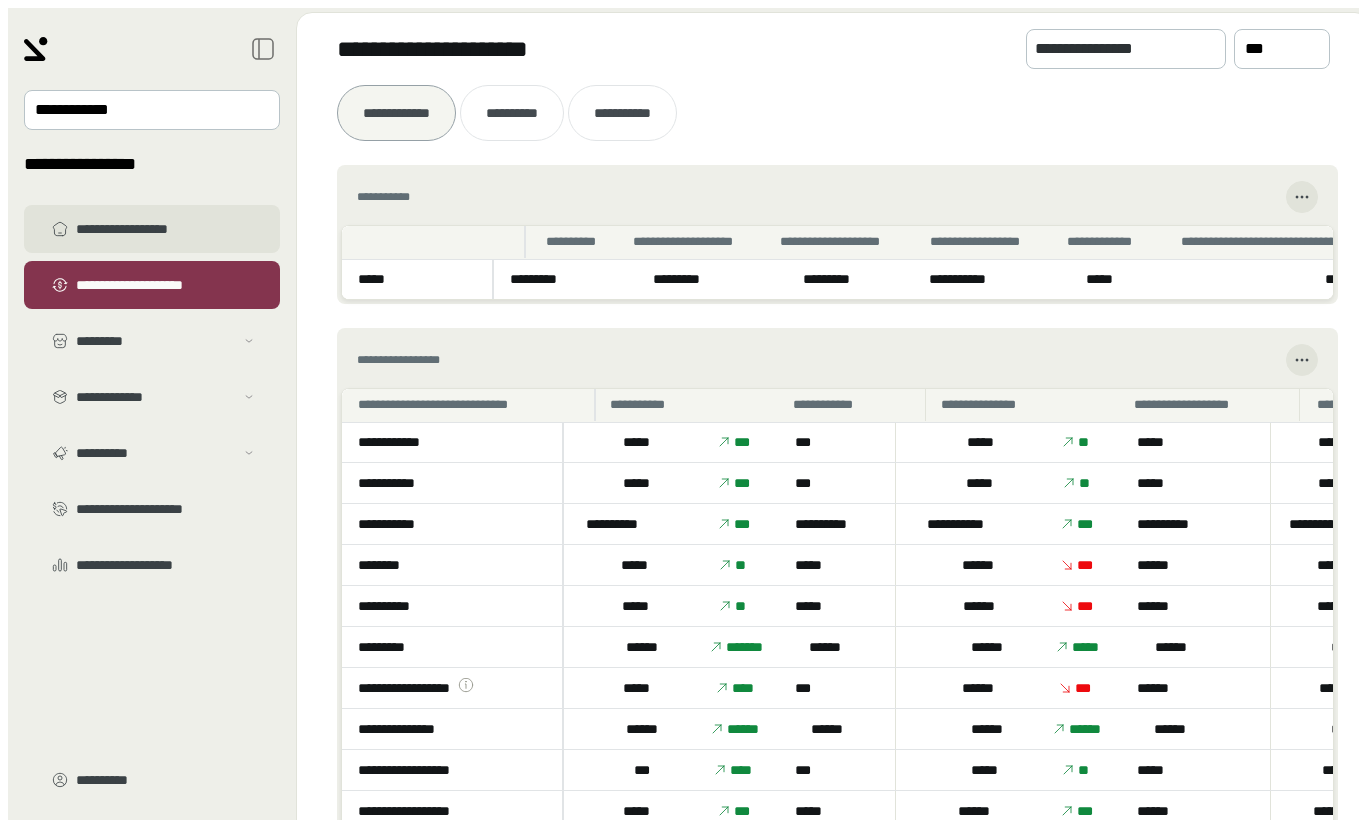 click on "**********" at bounding box center (166, 229) 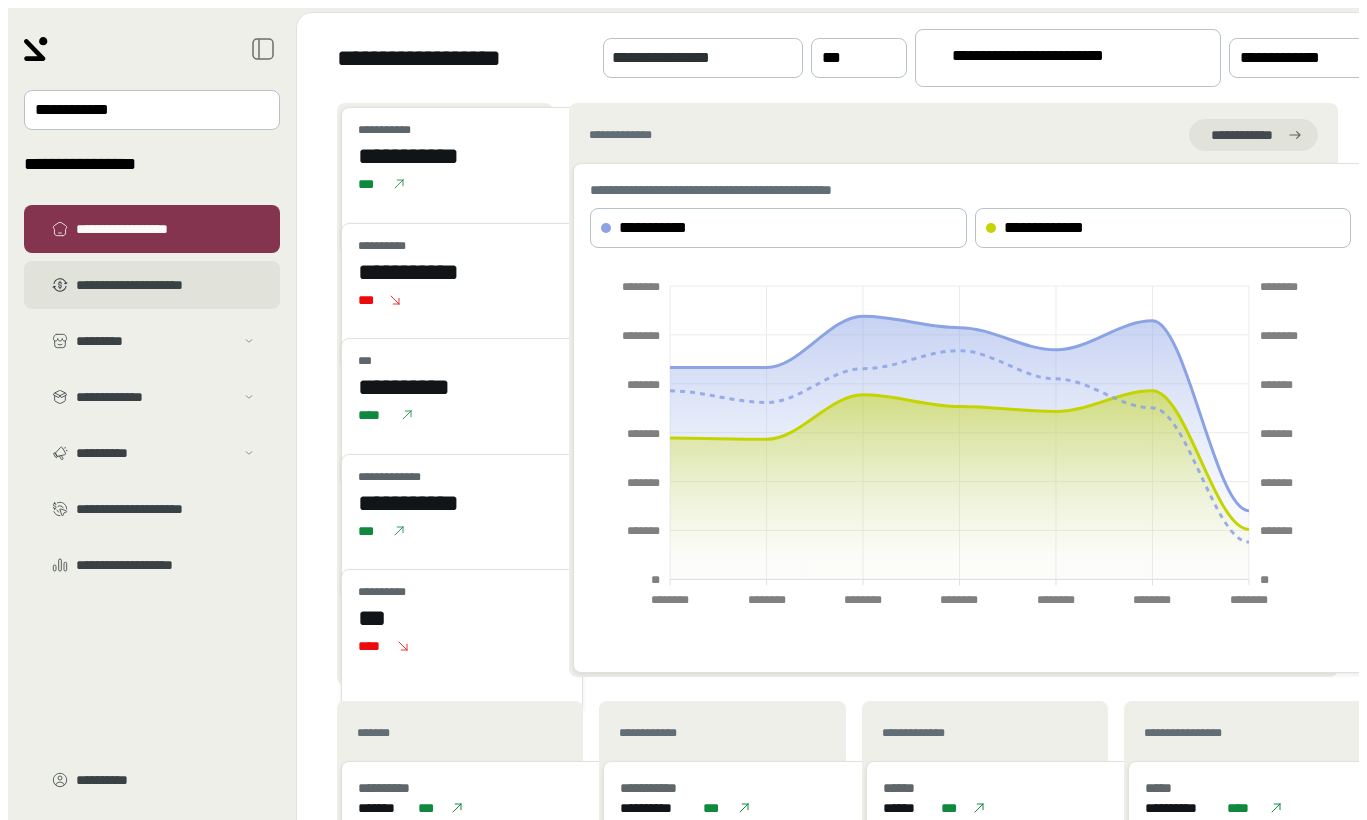 click on "**********" at bounding box center [166, 285] 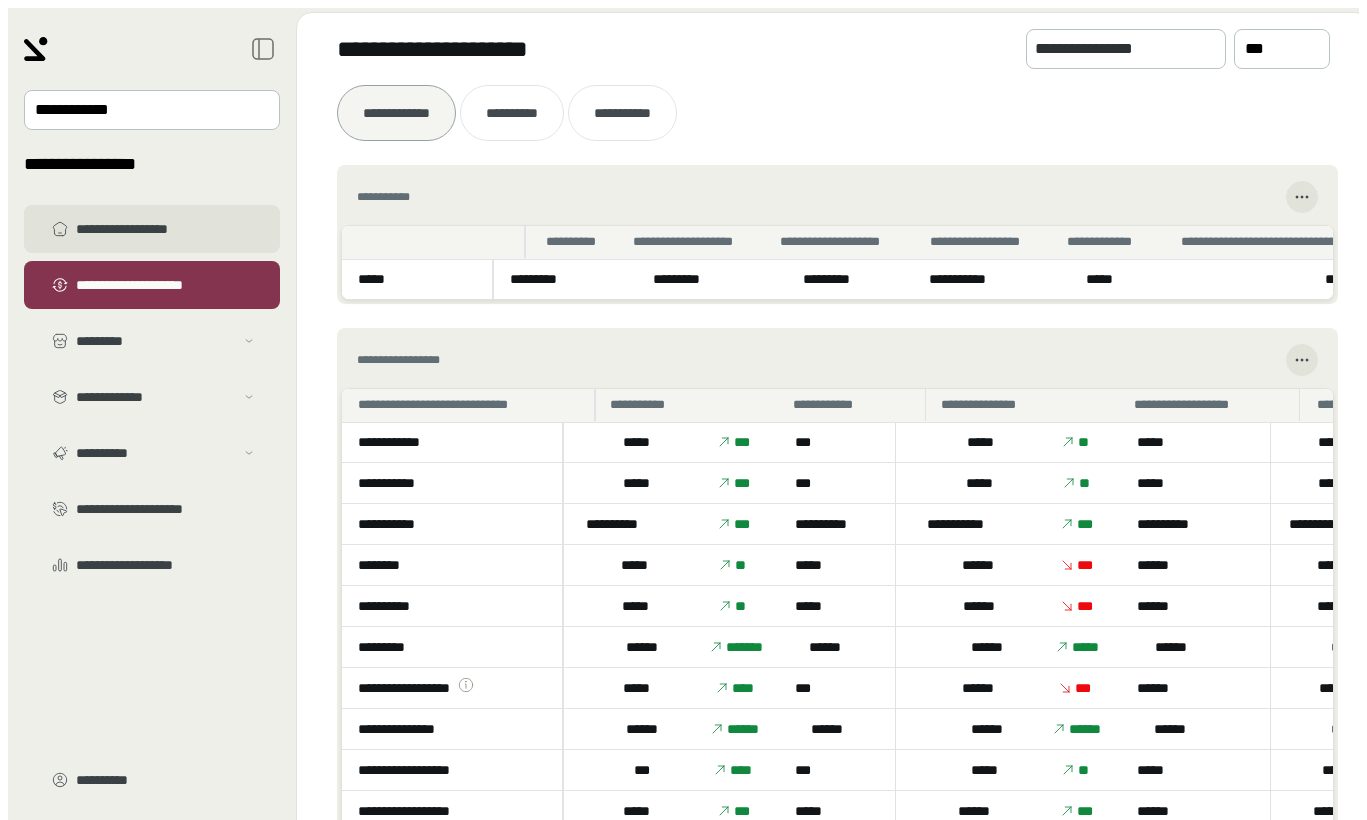 click on "**********" at bounding box center (152, 229) 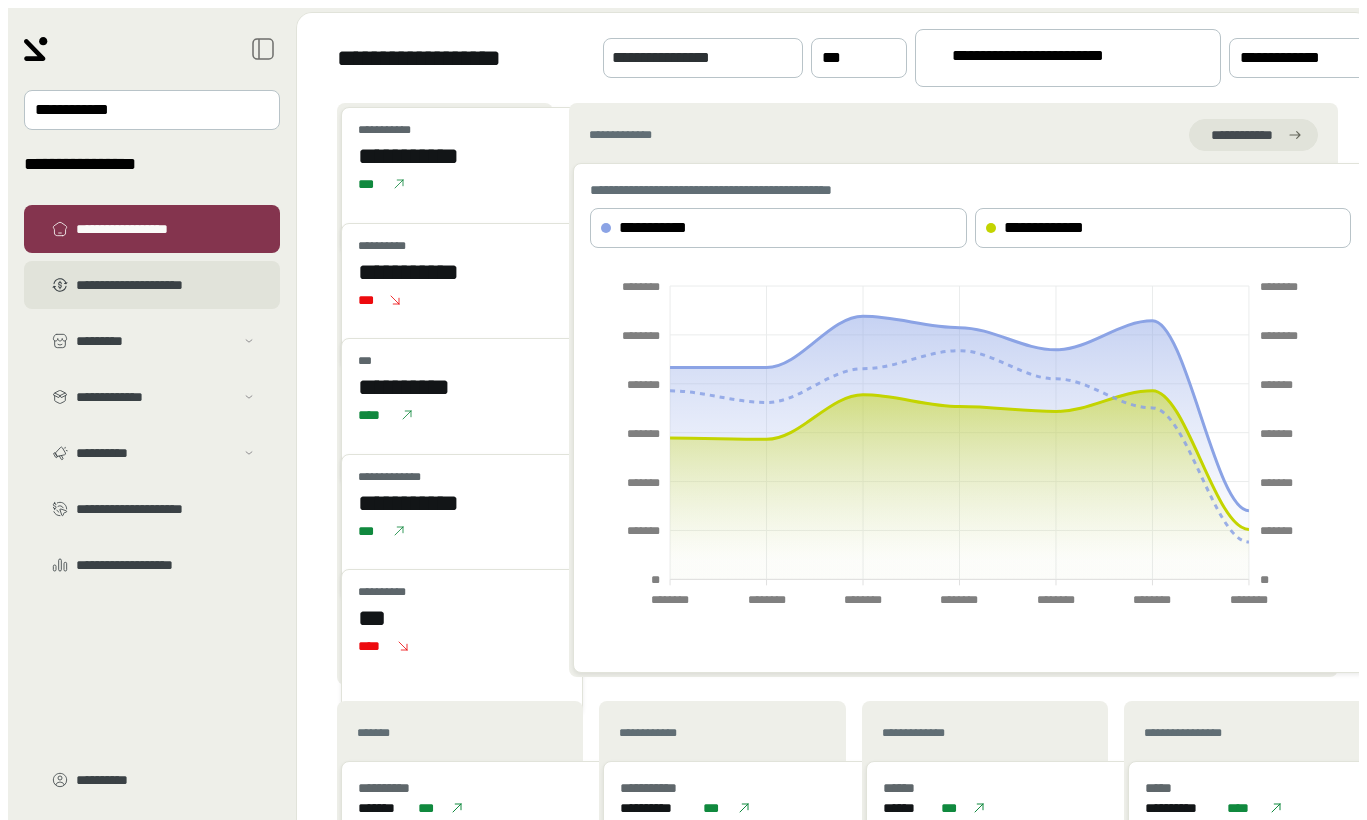 click on "**********" at bounding box center [166, 285] 